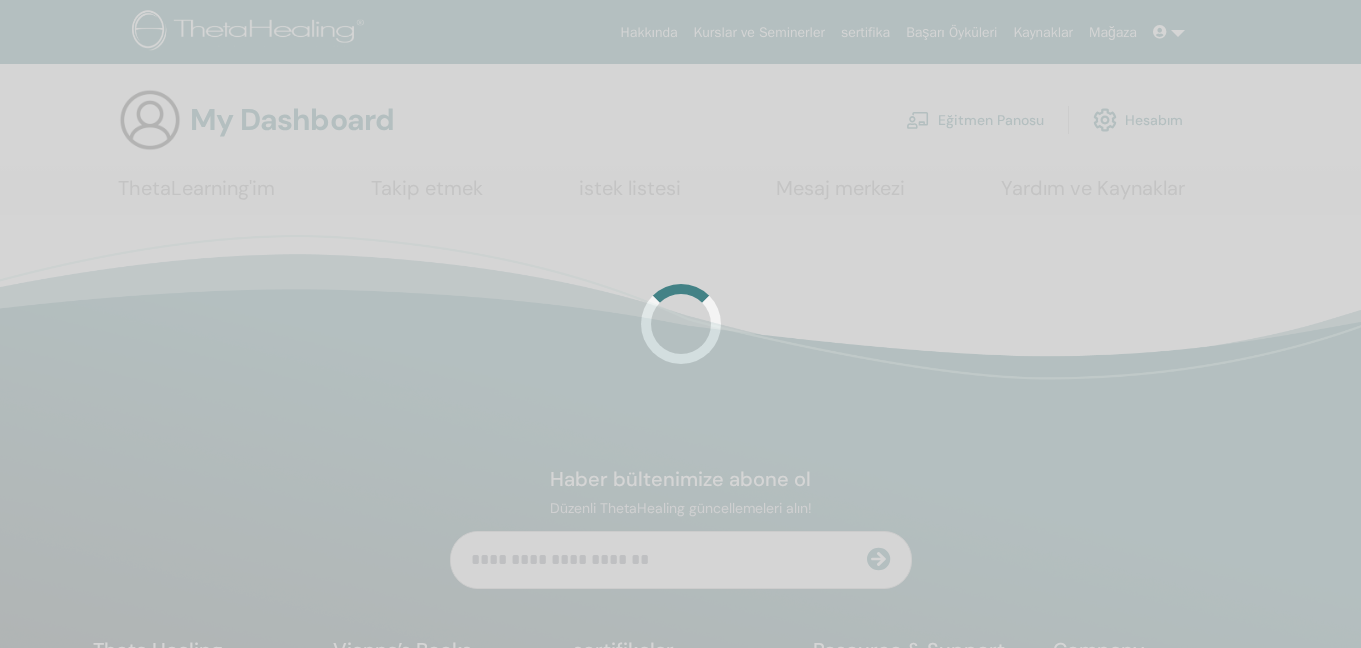 scroll, scrollTop: 0, scrollLeft: 0, axis: both 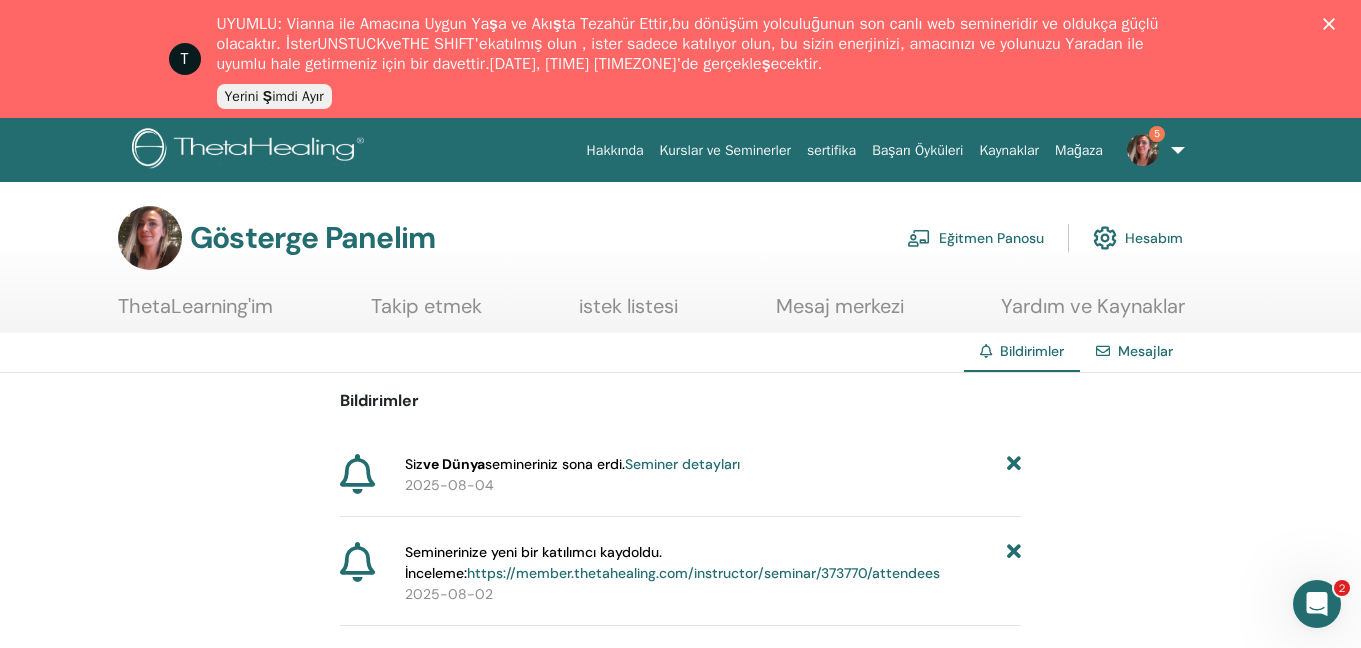 click on "Eğitmen Panosu" at bounding box center [991, 239] 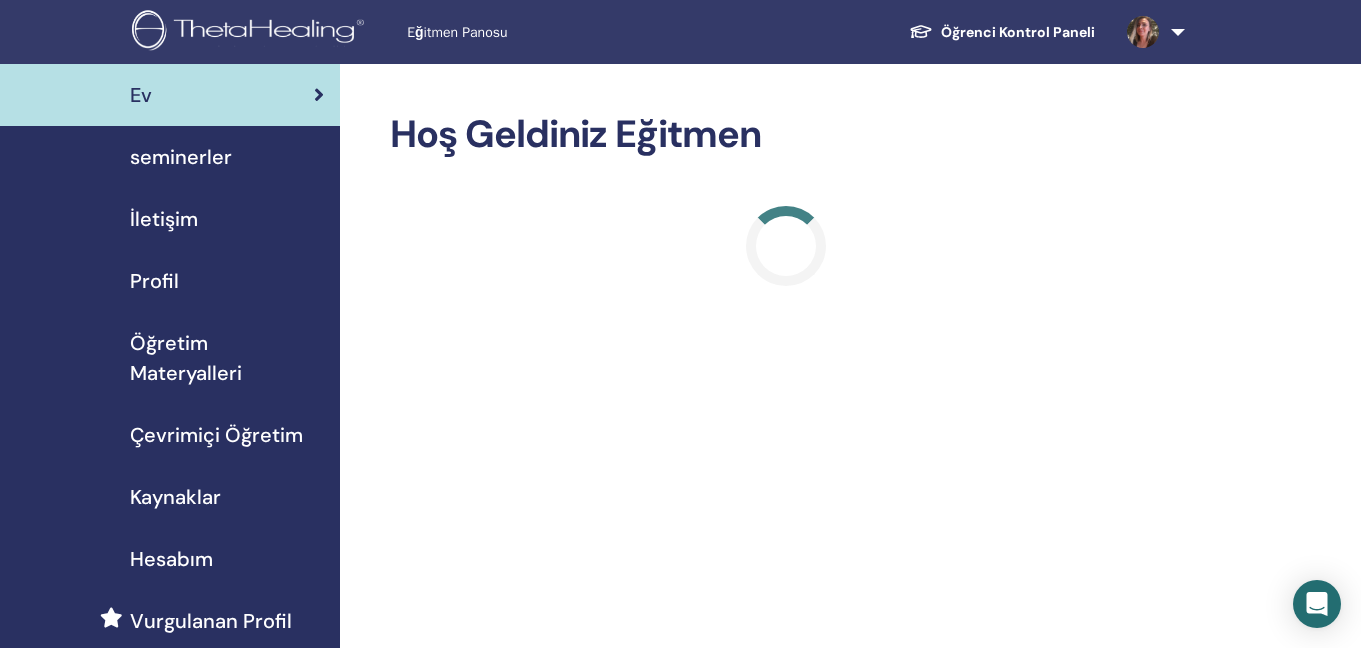 scroll, scrollTop: 0, scrollLeft: 0, axis: both 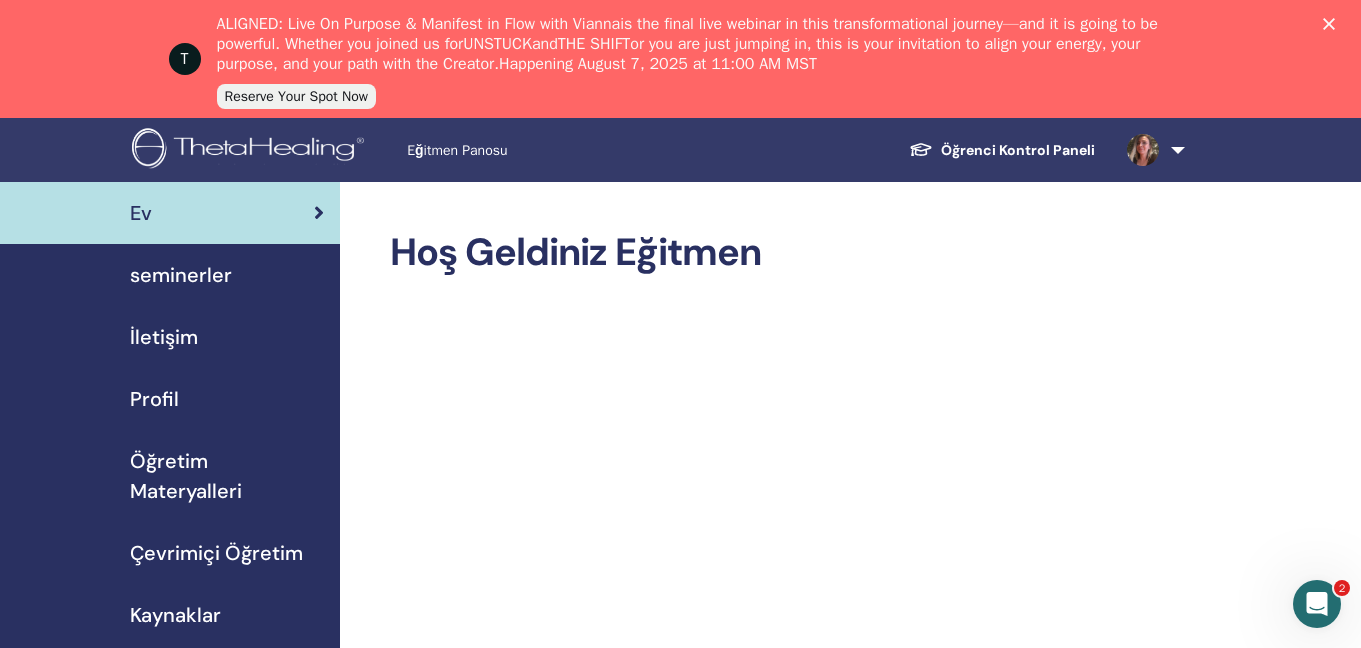 click on "seminerler" at bounding box center (181, 275) 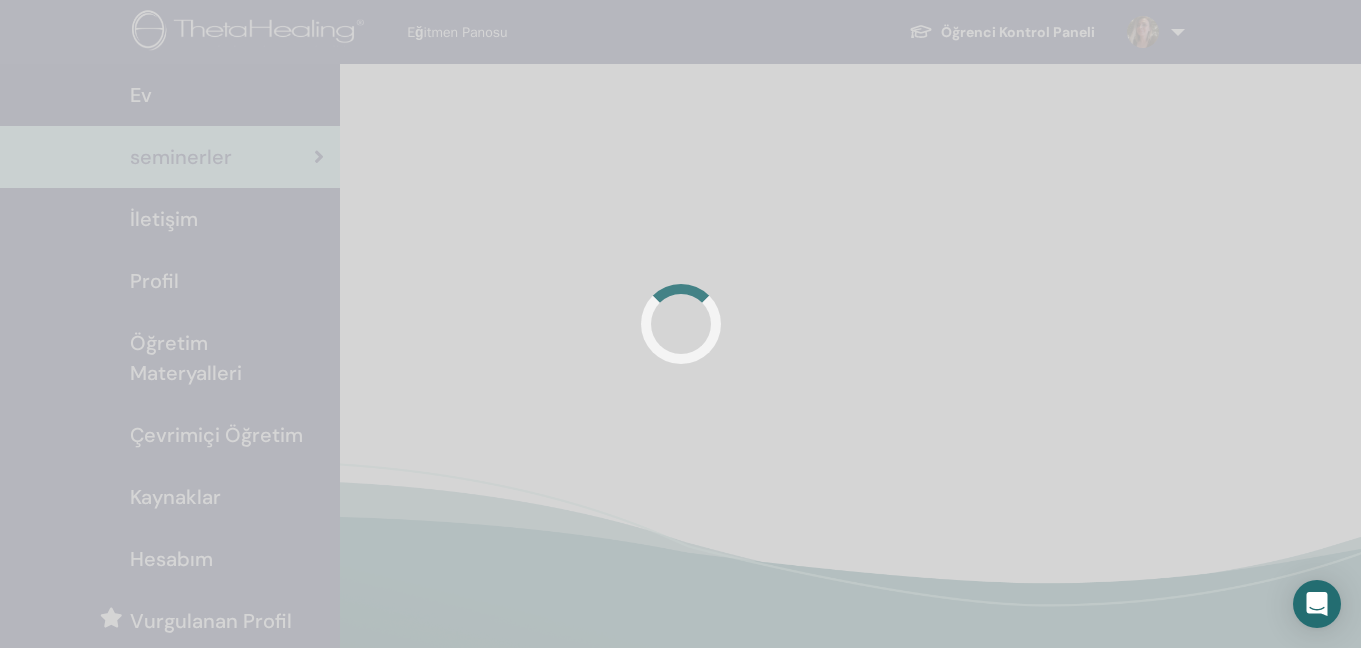 scroll, scrollTop: 0, scrollLeft: 0, axis: both 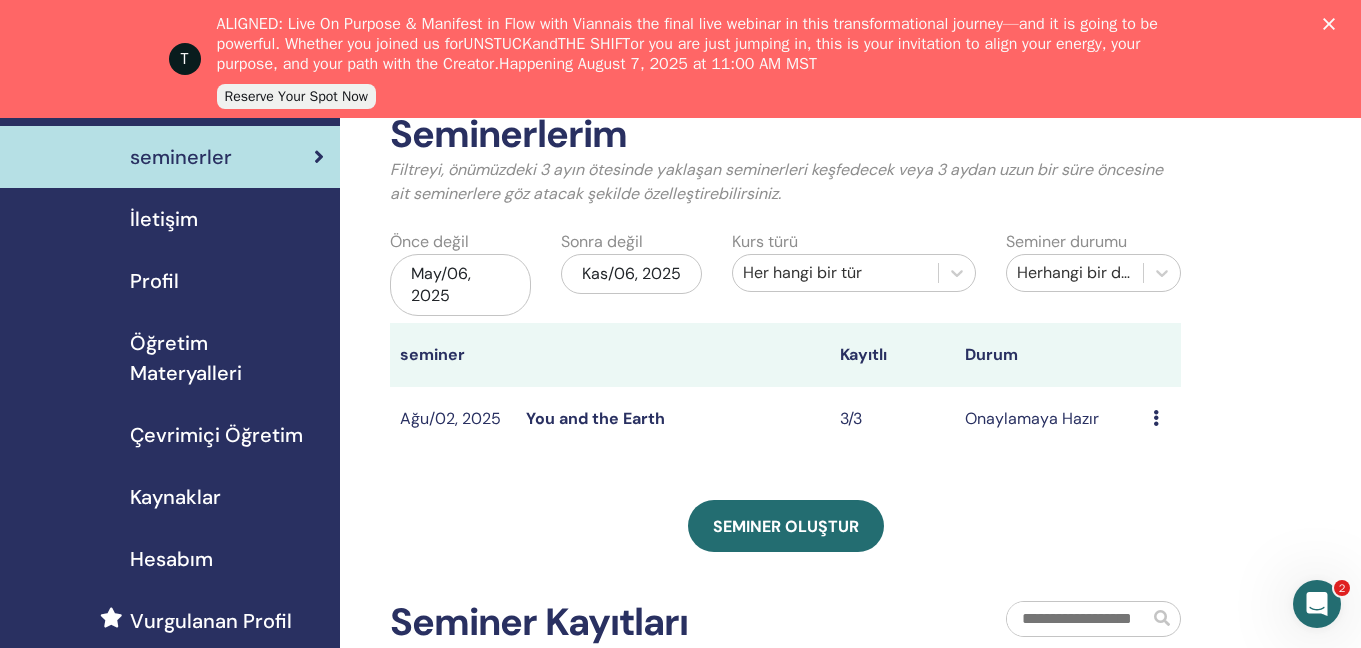 click at bounding box center [1156, 418] 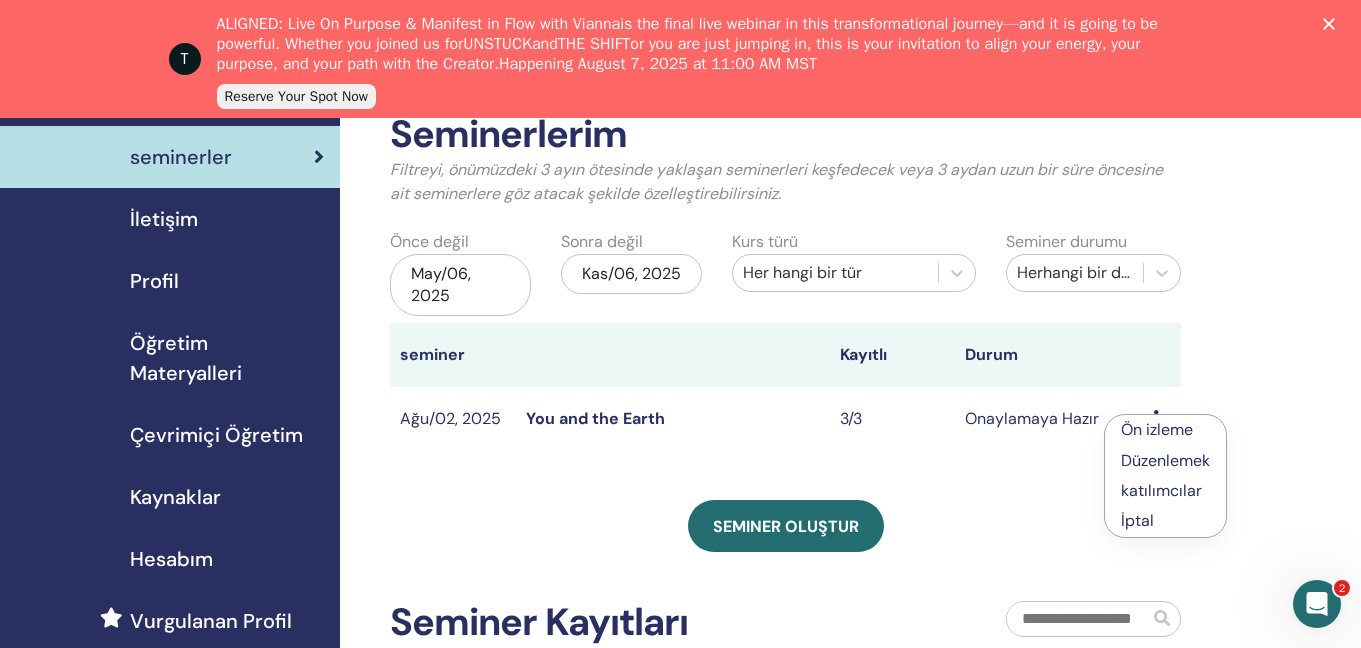 click on "katılımcılar" at bounding box center (1161, 490) 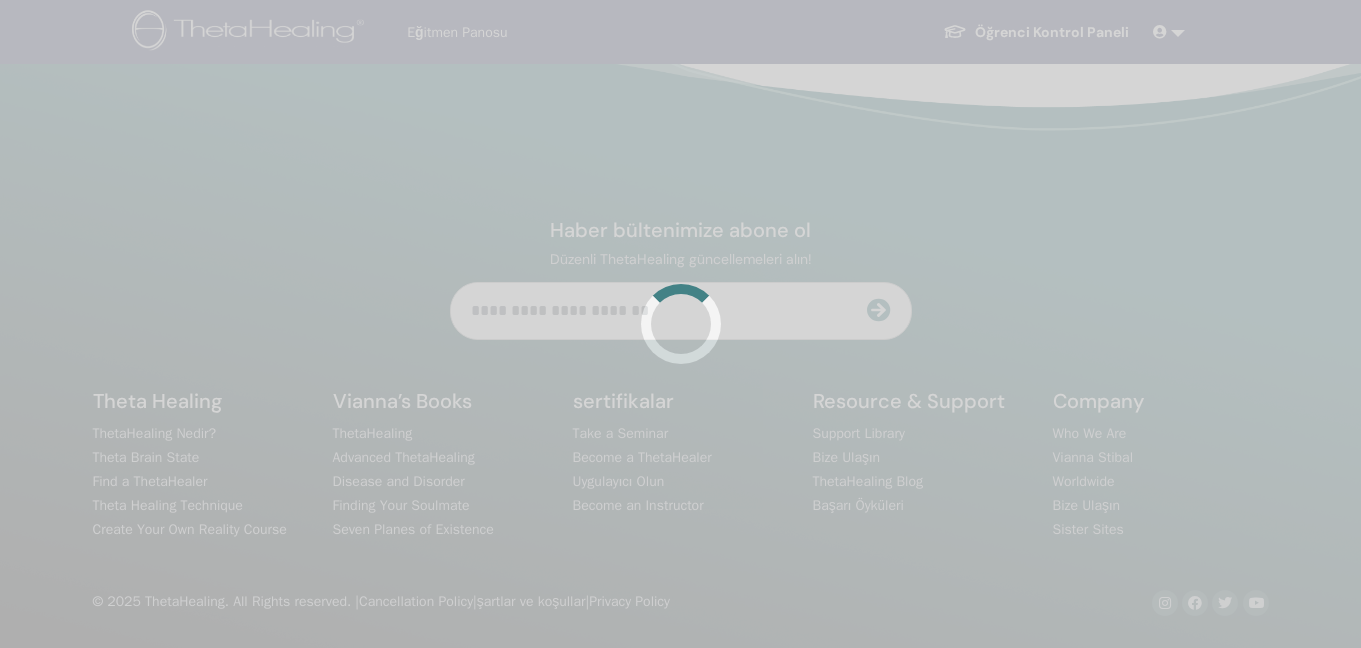 scroll, scrollTop: 0, scrollLeft: 0, axis: both 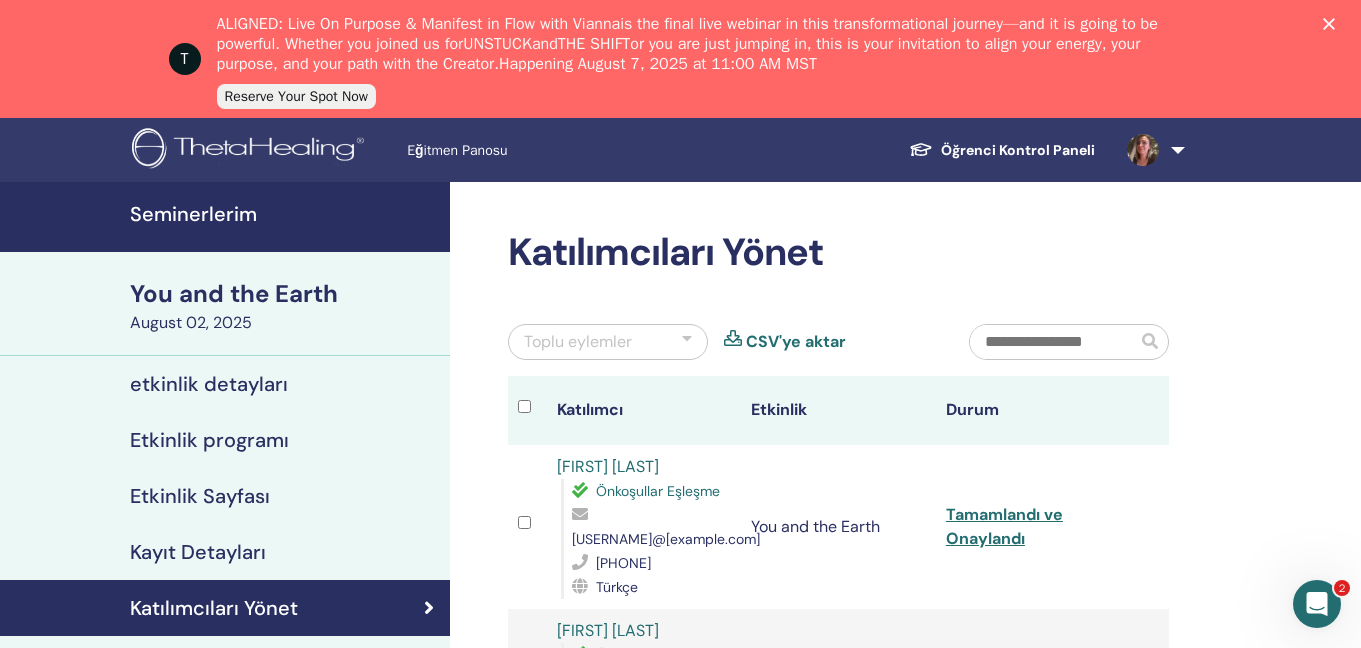 click at bounding box center (1143, 150) 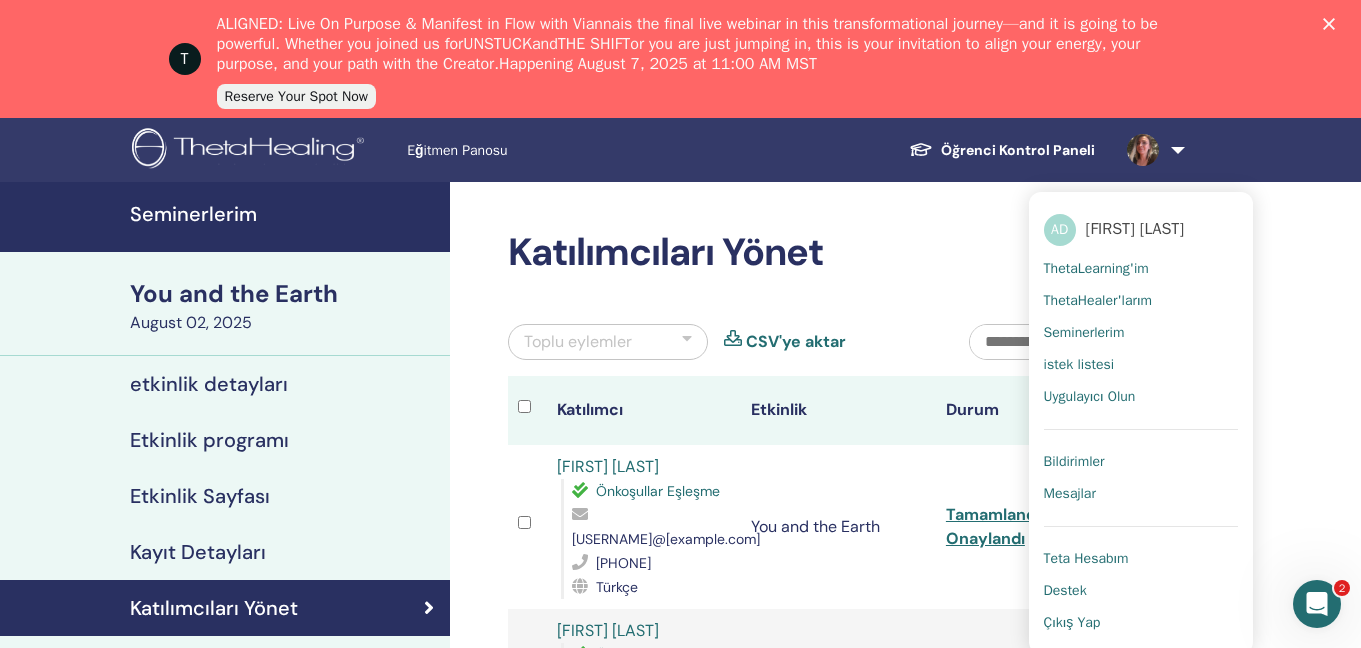 click on "Çıkış Yap" at bounding box center [1072, 623] 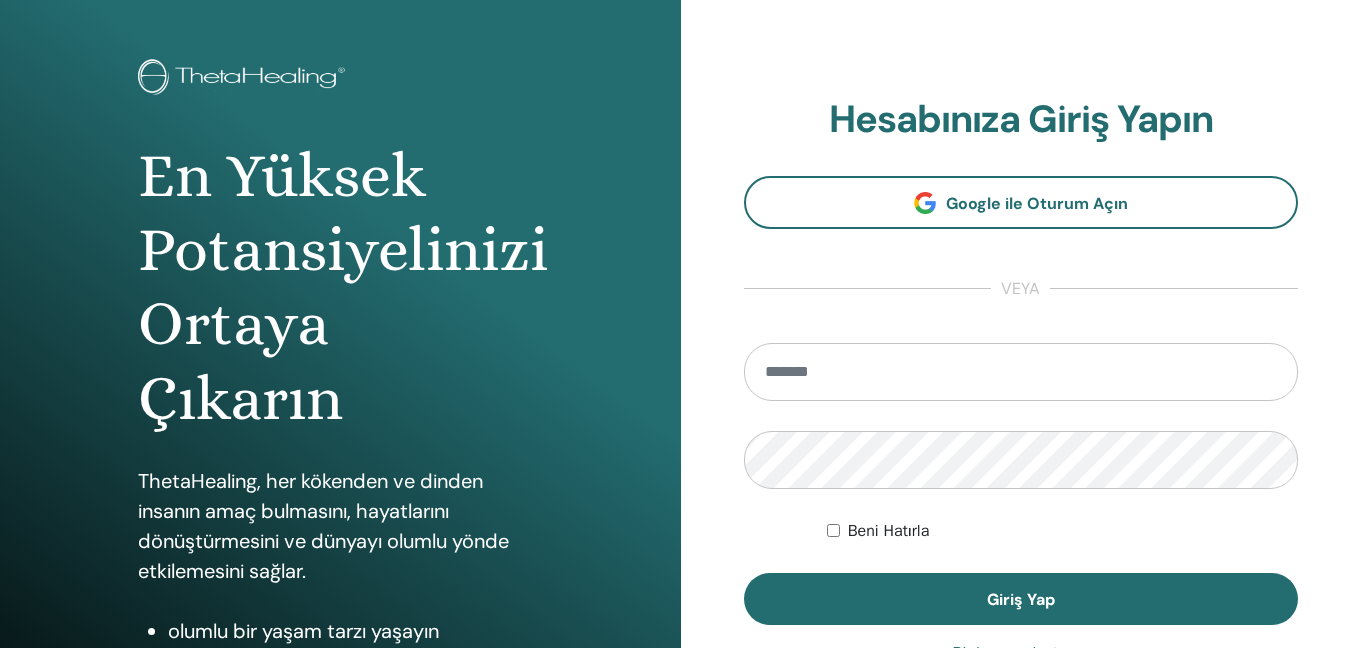 scroll, scrollTop: 75, scrollLeft: 0, axis: vertical 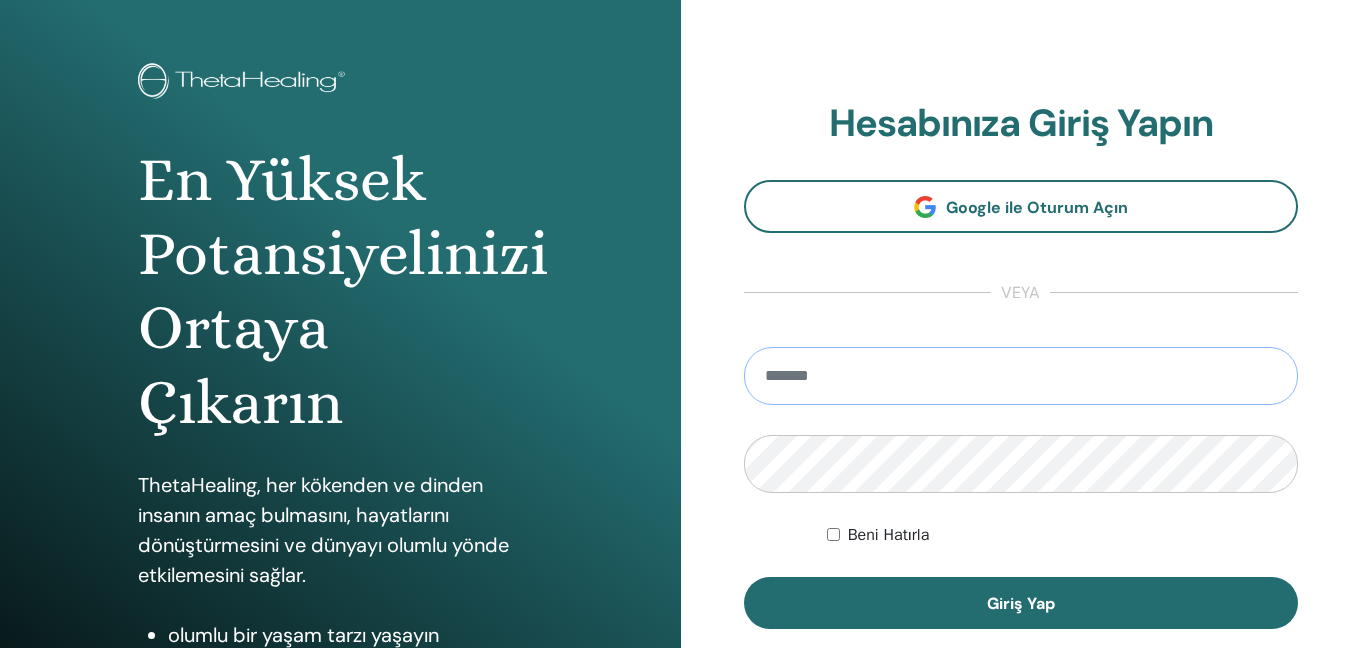 type on "**********" 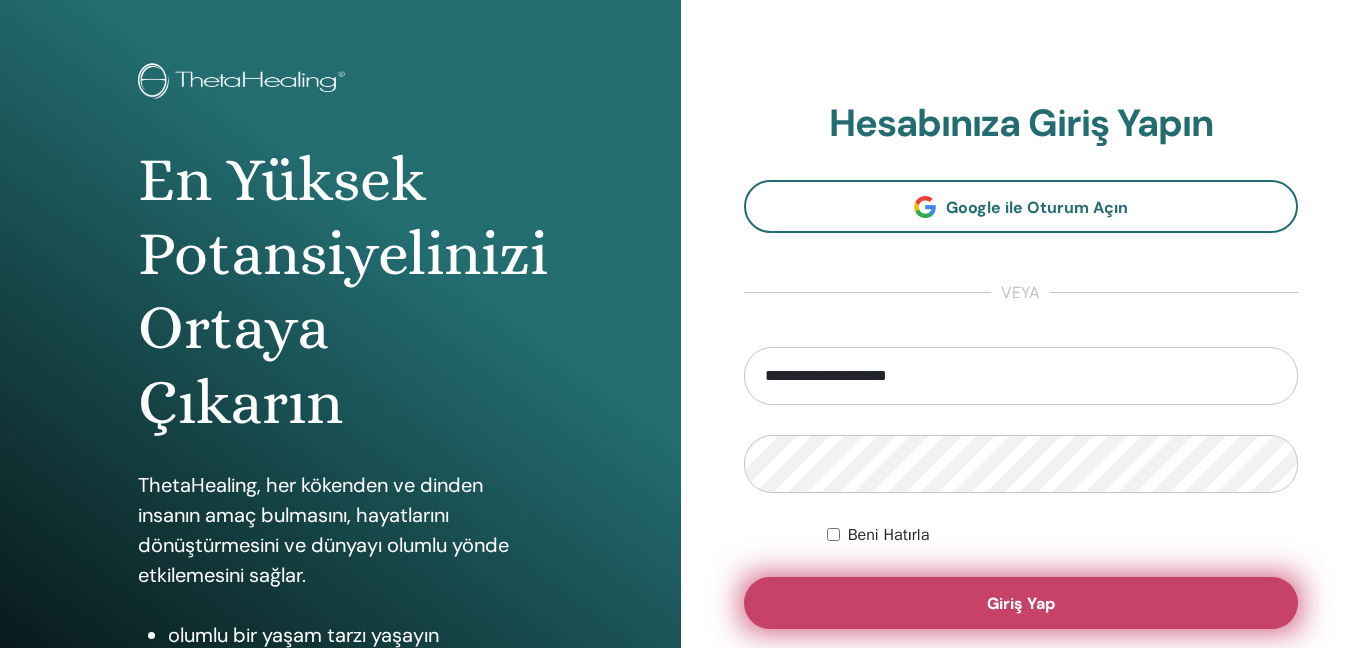 click on "Giriş Yap" at bounding box center [1021, 603] 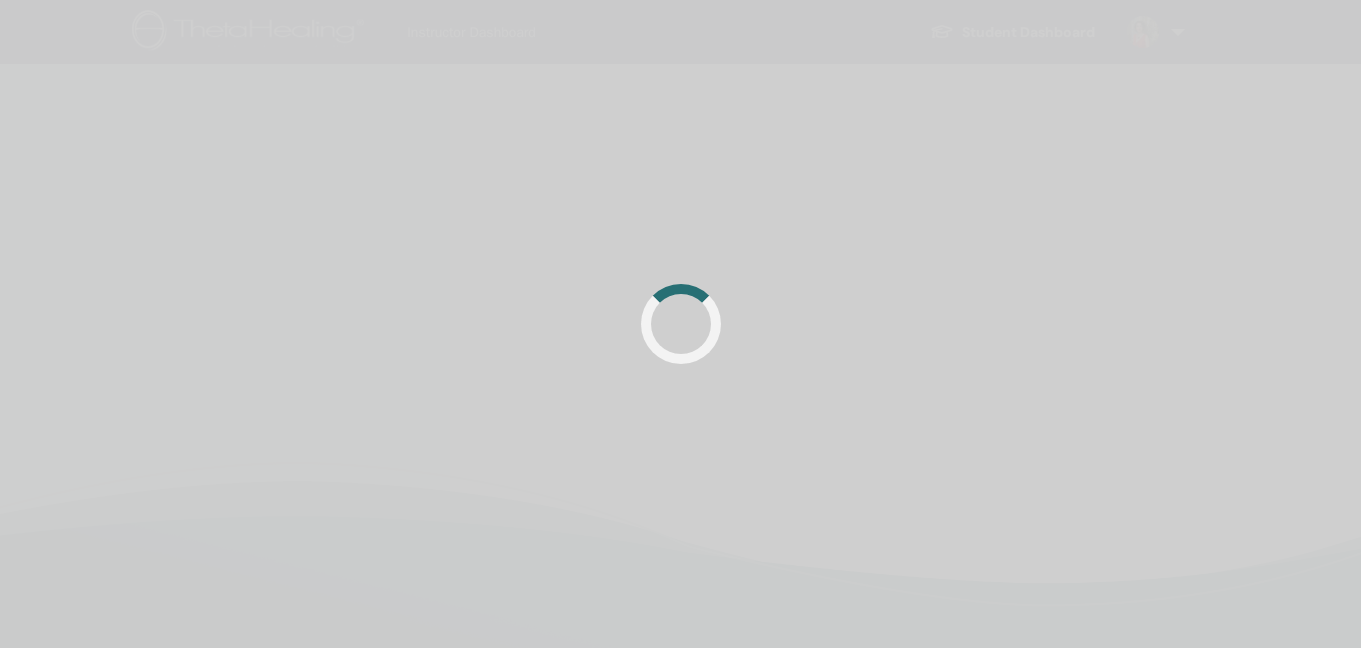 scroll, scrollTop: 0, scrollLeft: 0, axis: both 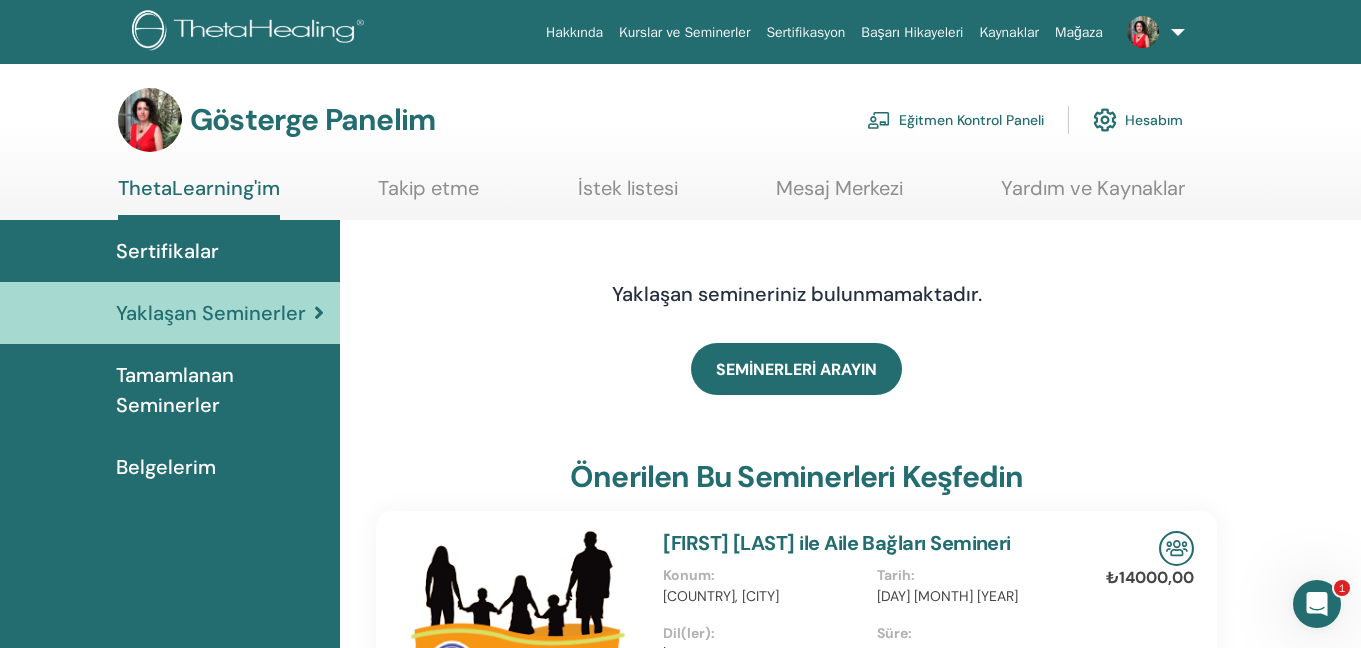 click on "Eğitmen Kontrol Paneli" at bounding box center (971, 121) 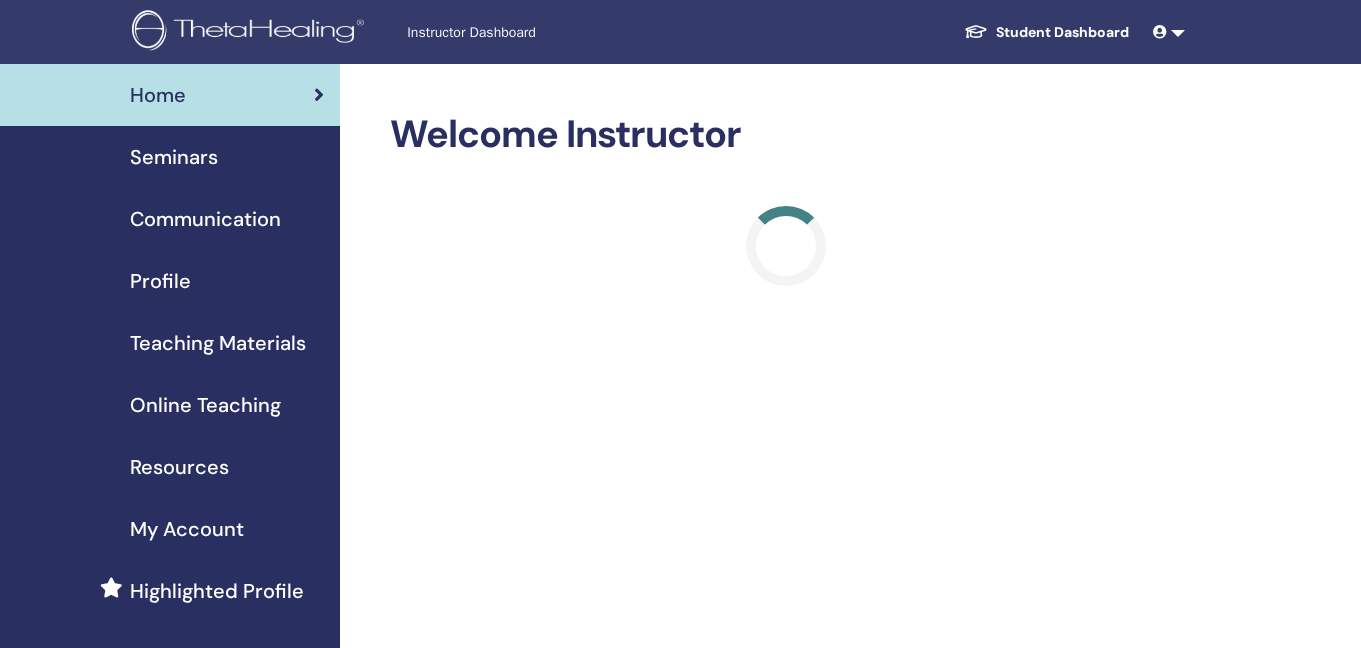 scroll, scrollTop: 0, scrollLeft: 0, axis: both 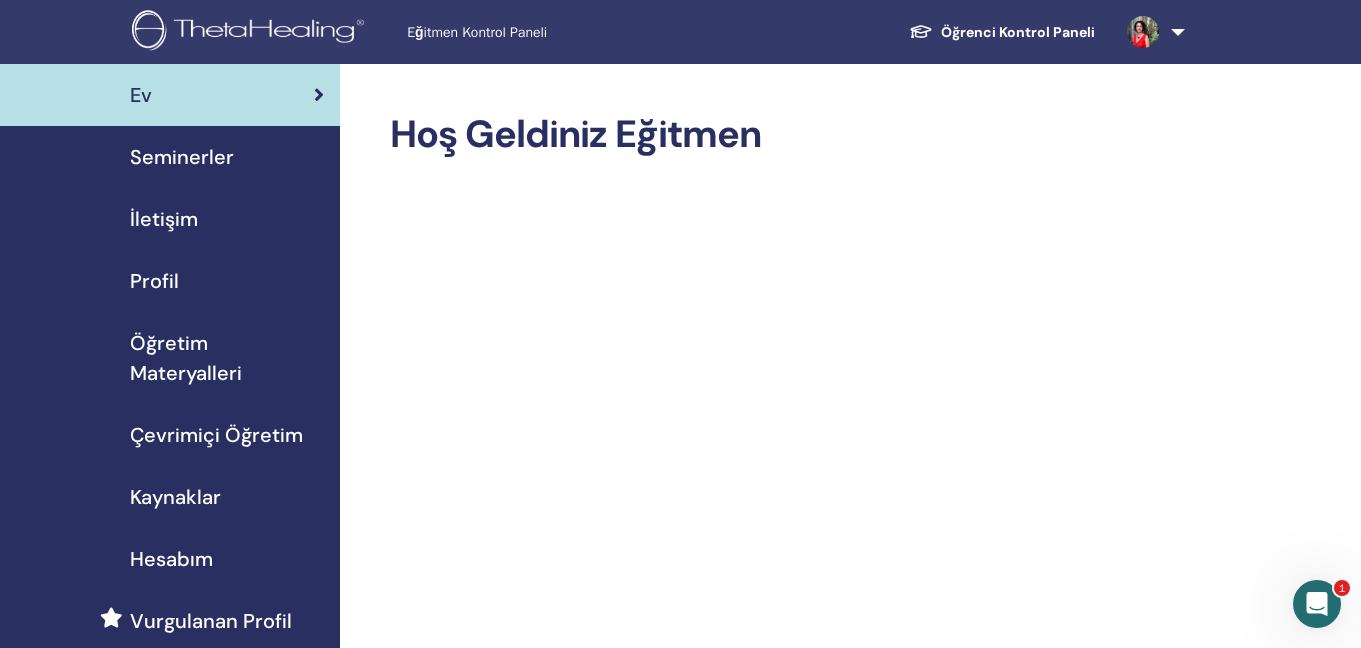 click on "Seminerler" at bounding box center (182, 157) 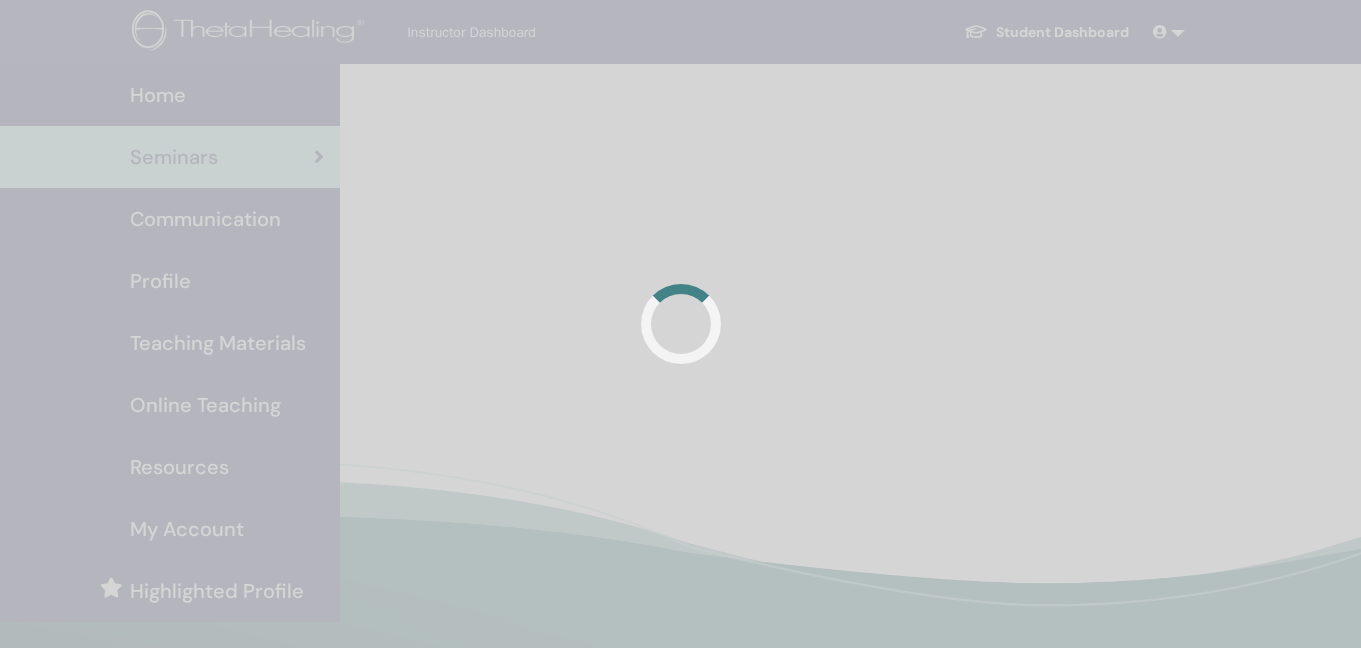 scroll, scrollTop: 0, scrollLeft: 0, axis: both 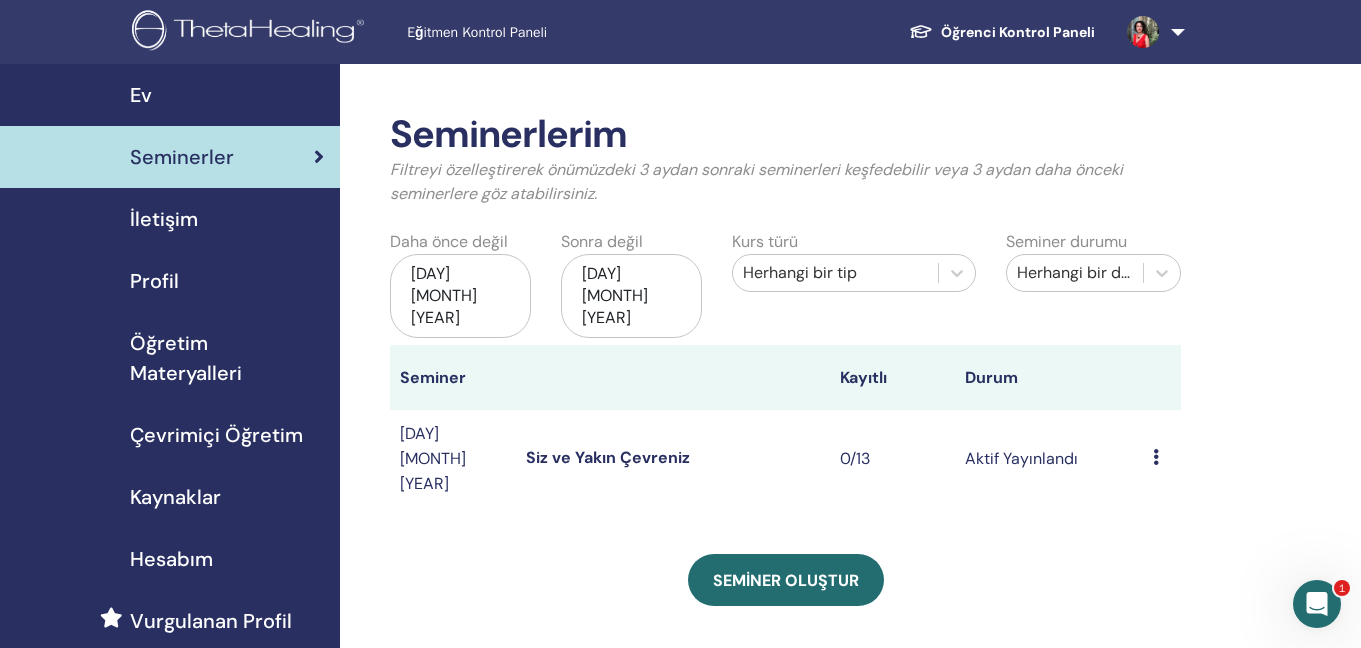 click on "Önizleme Düzenlemek Katılımcılar İptal etmek" at bounding box center [1162, 458] 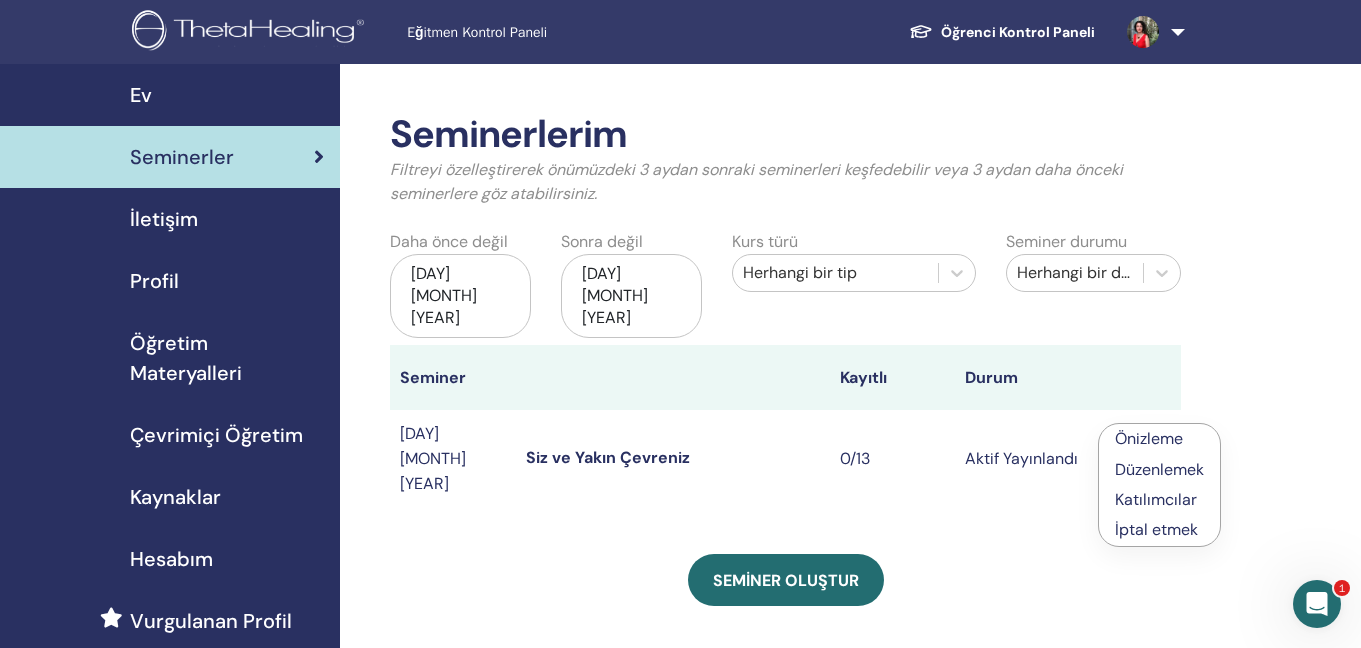 click on "Katılımcılar" at bounding box center [1156, 499] 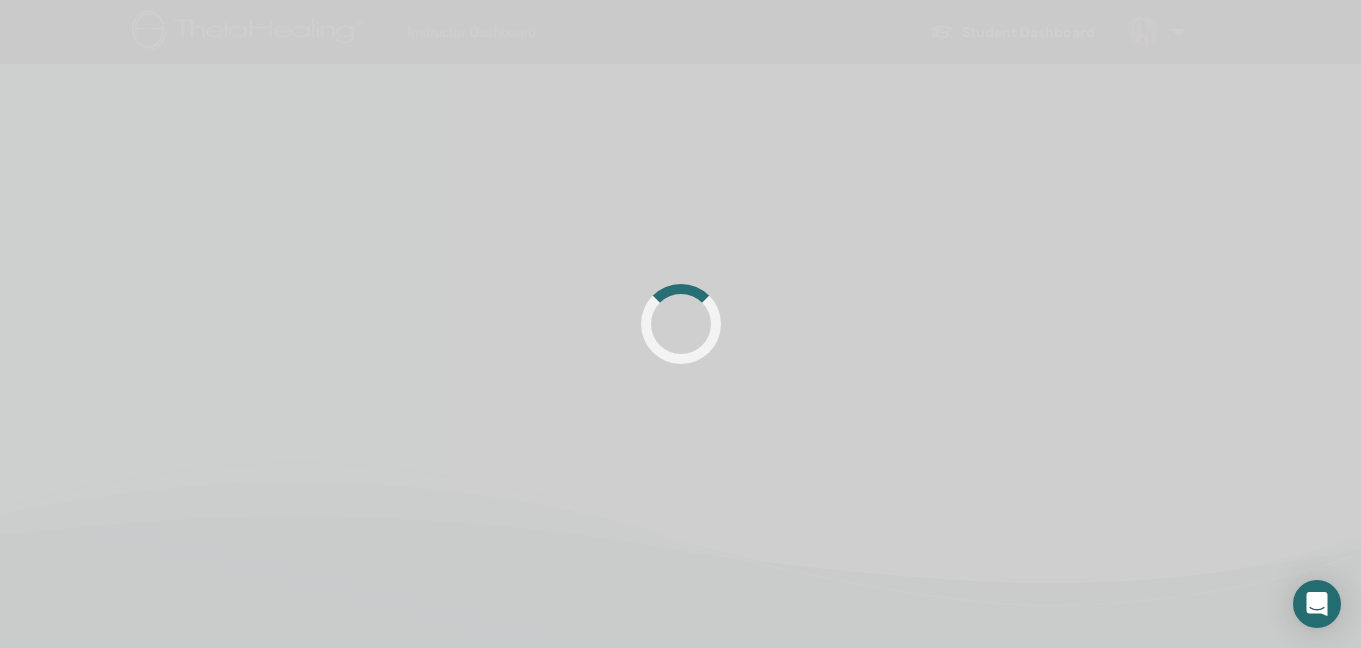 scroll, scrollTop: 0, scrollLeft: 0, axis: both 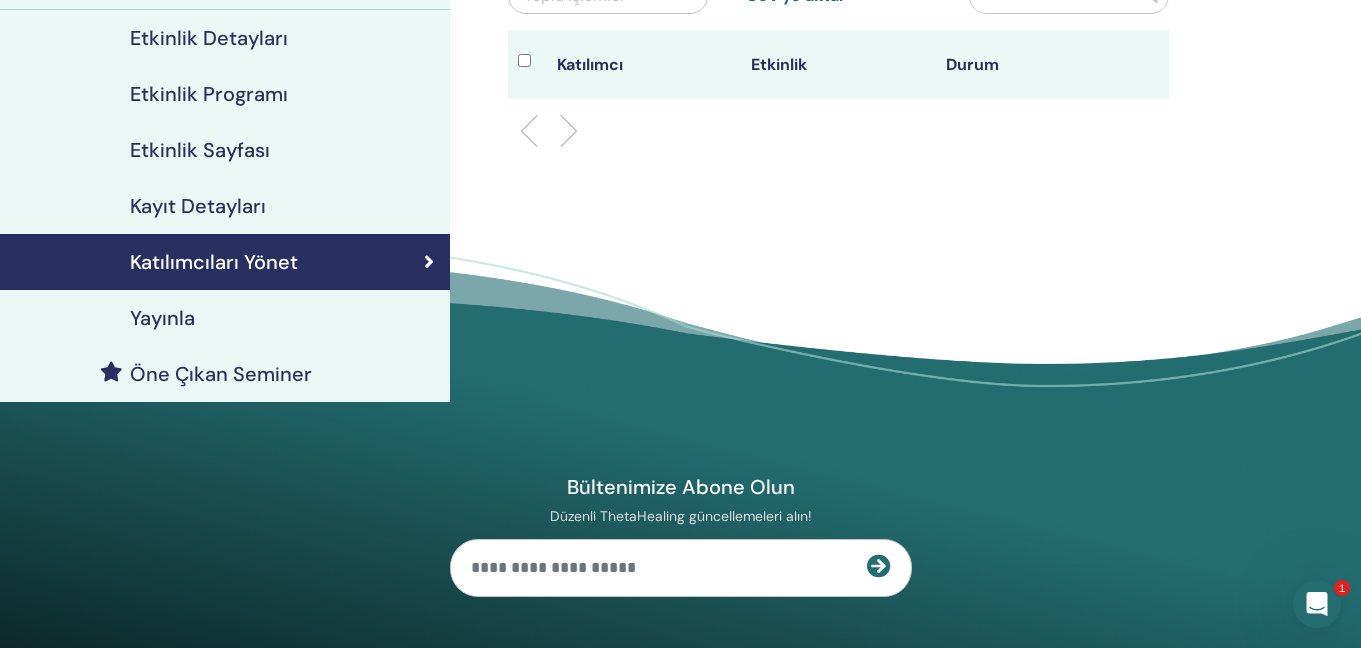 click on "Yayınla" at bounding box center [225, 318] 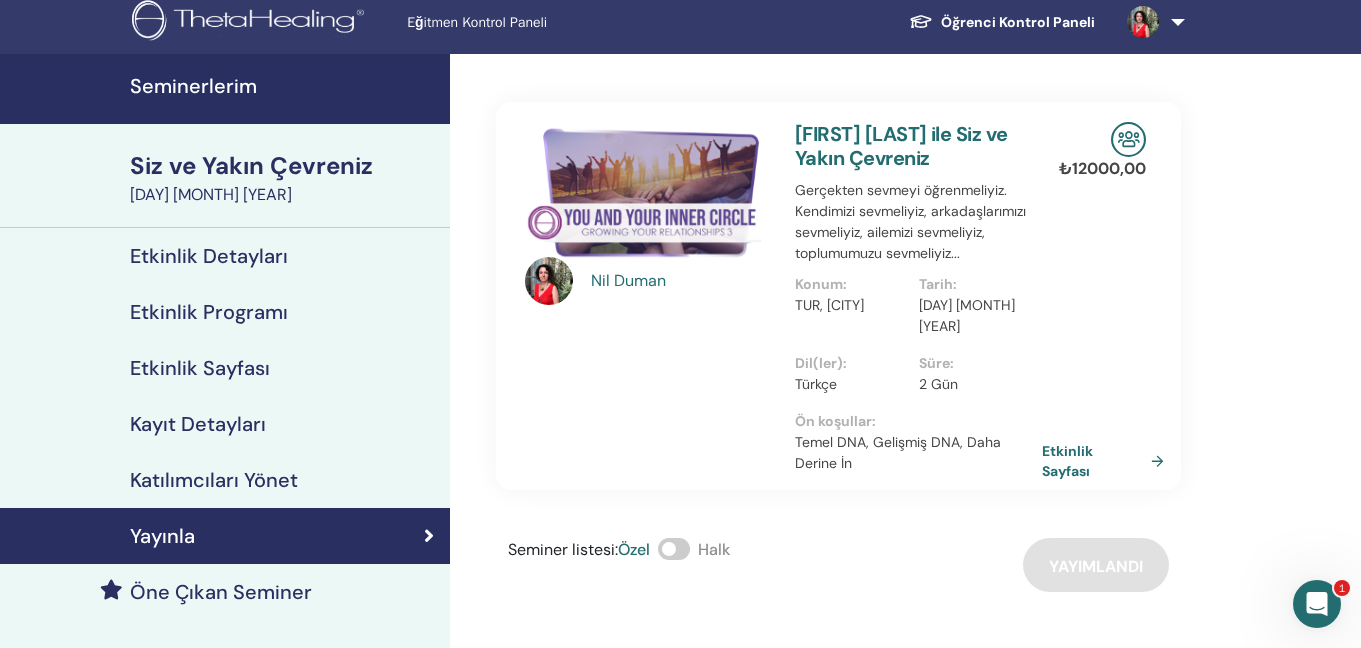 scroll, scrollTop: 0, scrollLeft: 0, axis: both 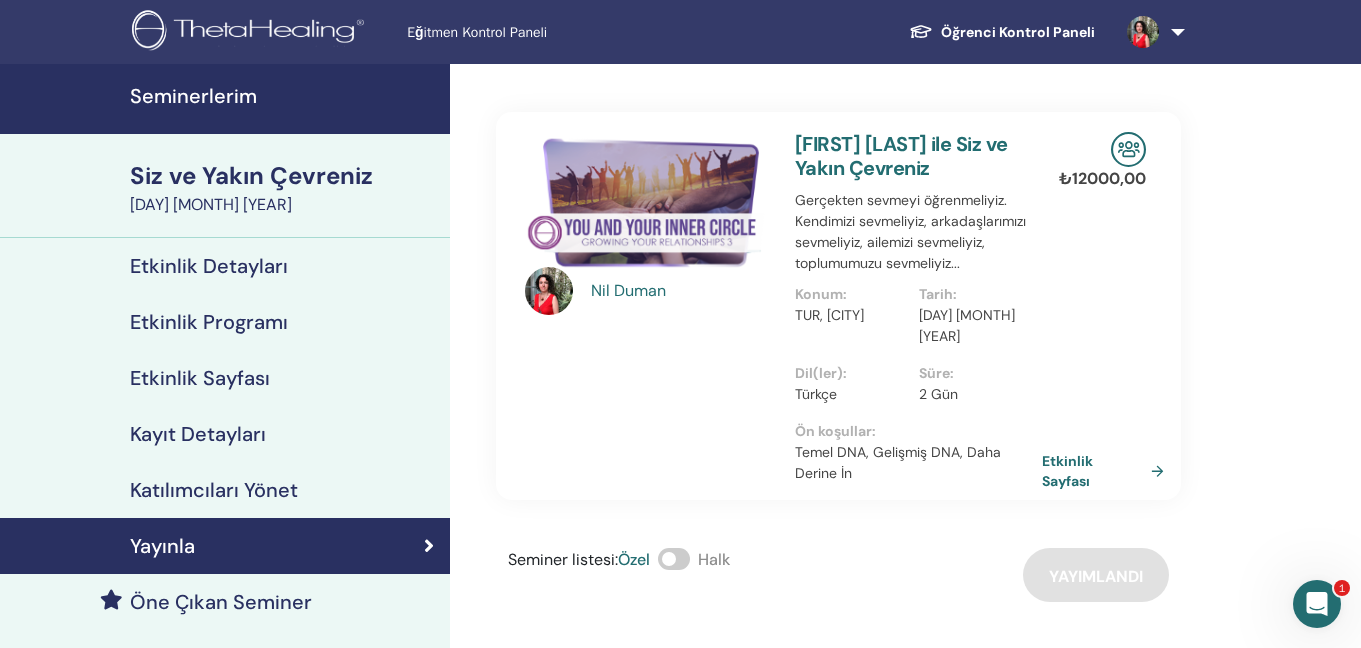 click on "Katılımcıları Yönet" at bounding box center (214, 490) 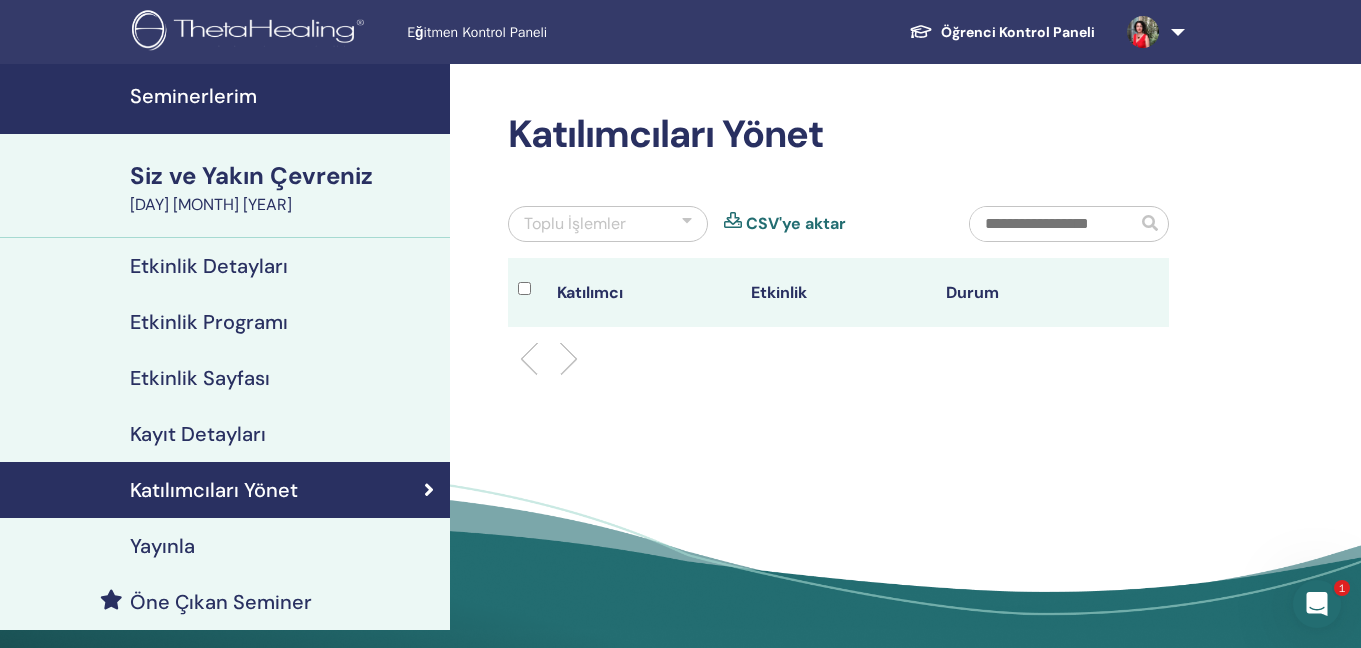 click on "Toplu İşlemler" at bounding box center [608, 224] 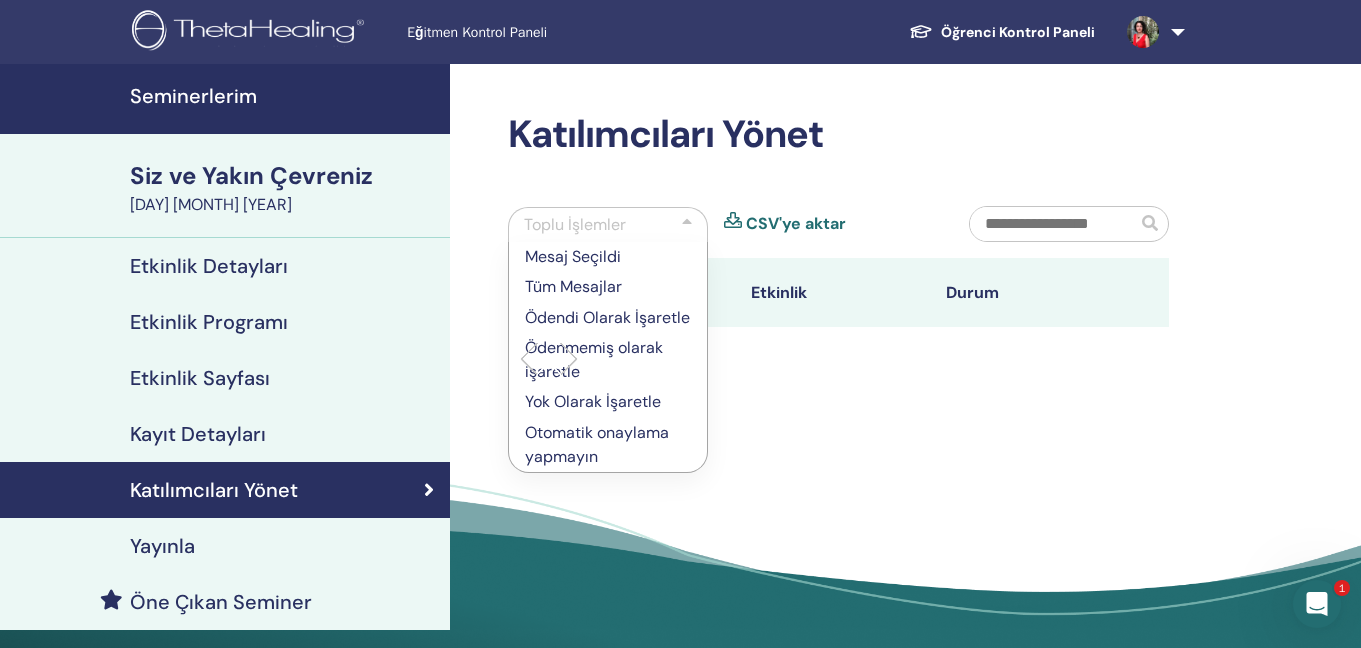 click on "Katılımcıları Yönet Toplu İşlemler Mesaj Seçildi Tüm Mesajlar Ödendi Olarak İşaretle Ödenmemiş olarak işaretle Yok Olarak İşaretle Otomatik onaylama yapmayın CSV'ye aktar Katılımcı Etkinlik Durum" at bounding box center (903, 367) 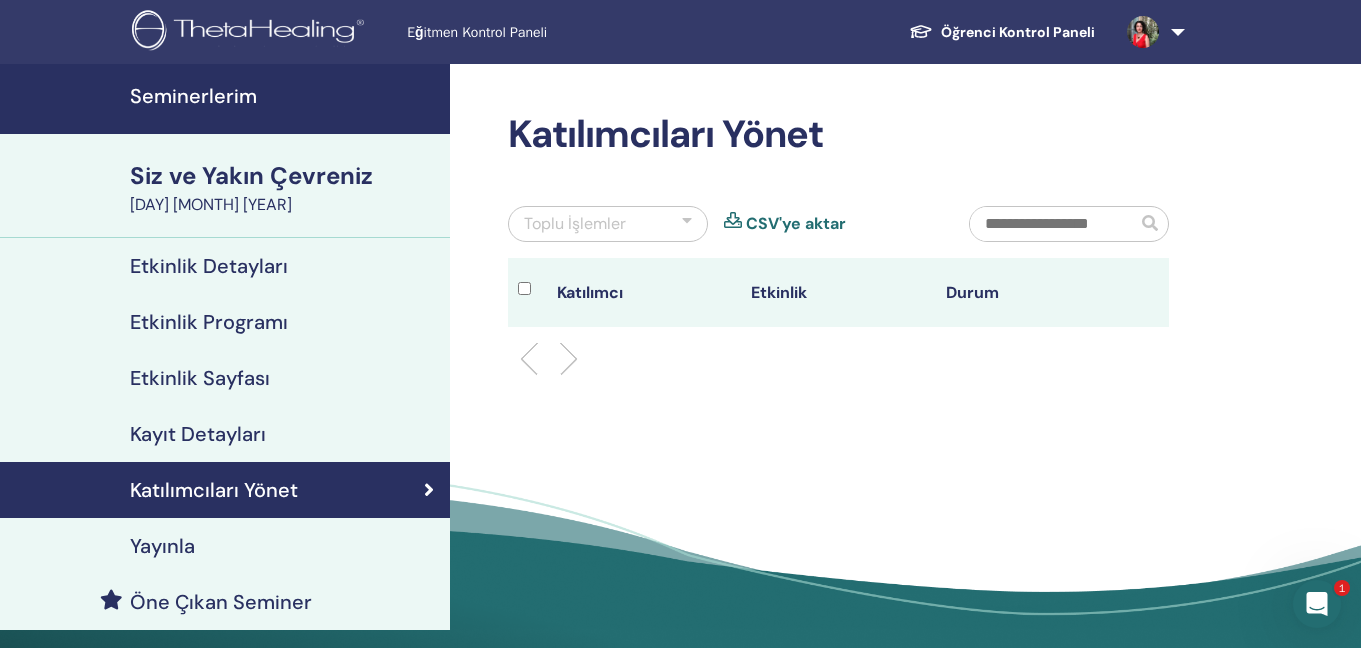 click on "Katılımcıları Yönet" at bounding box center [214, 490] 